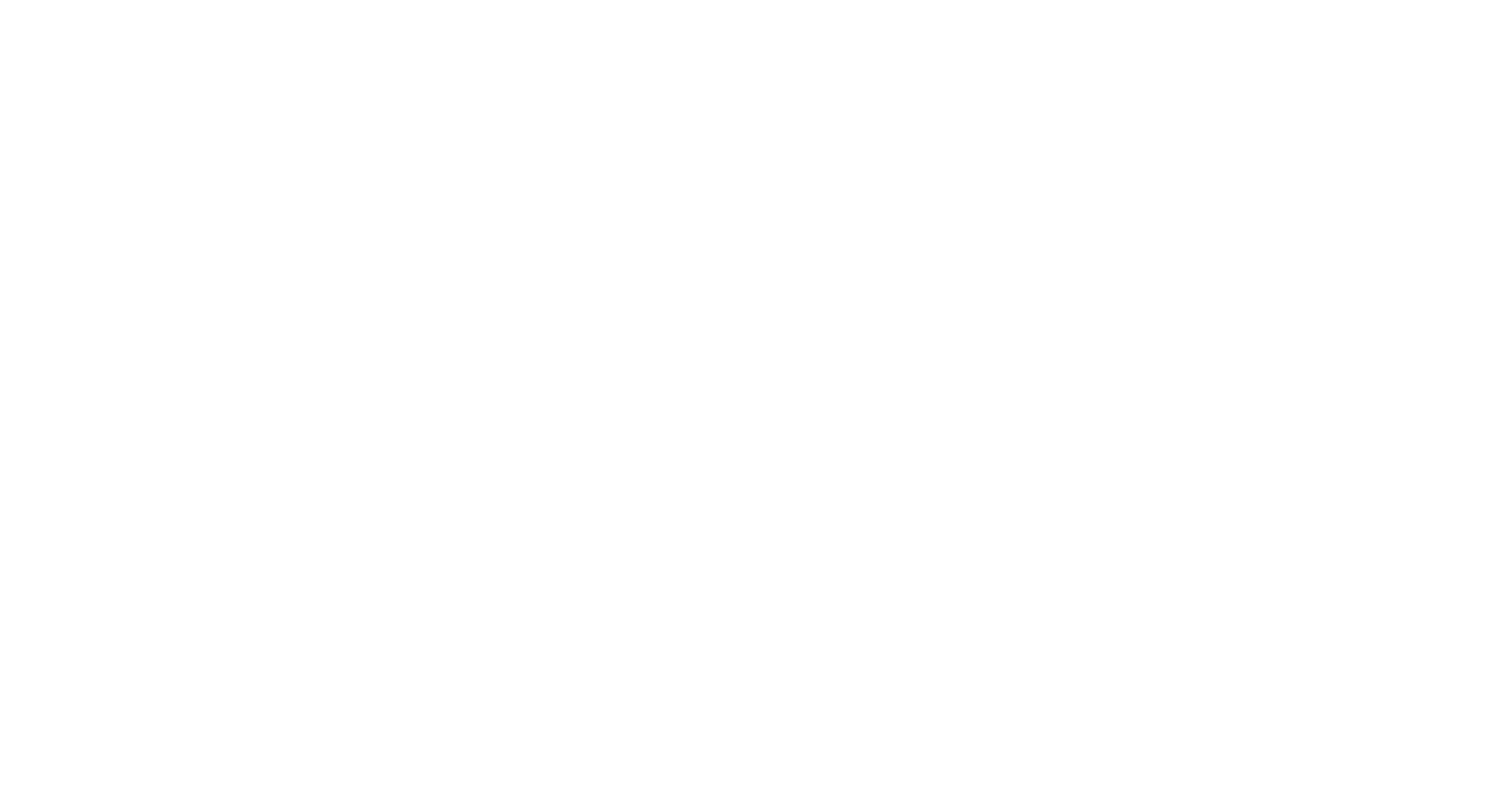 scroll, scrollTop: 0, scrollLeft: 0, axis: both 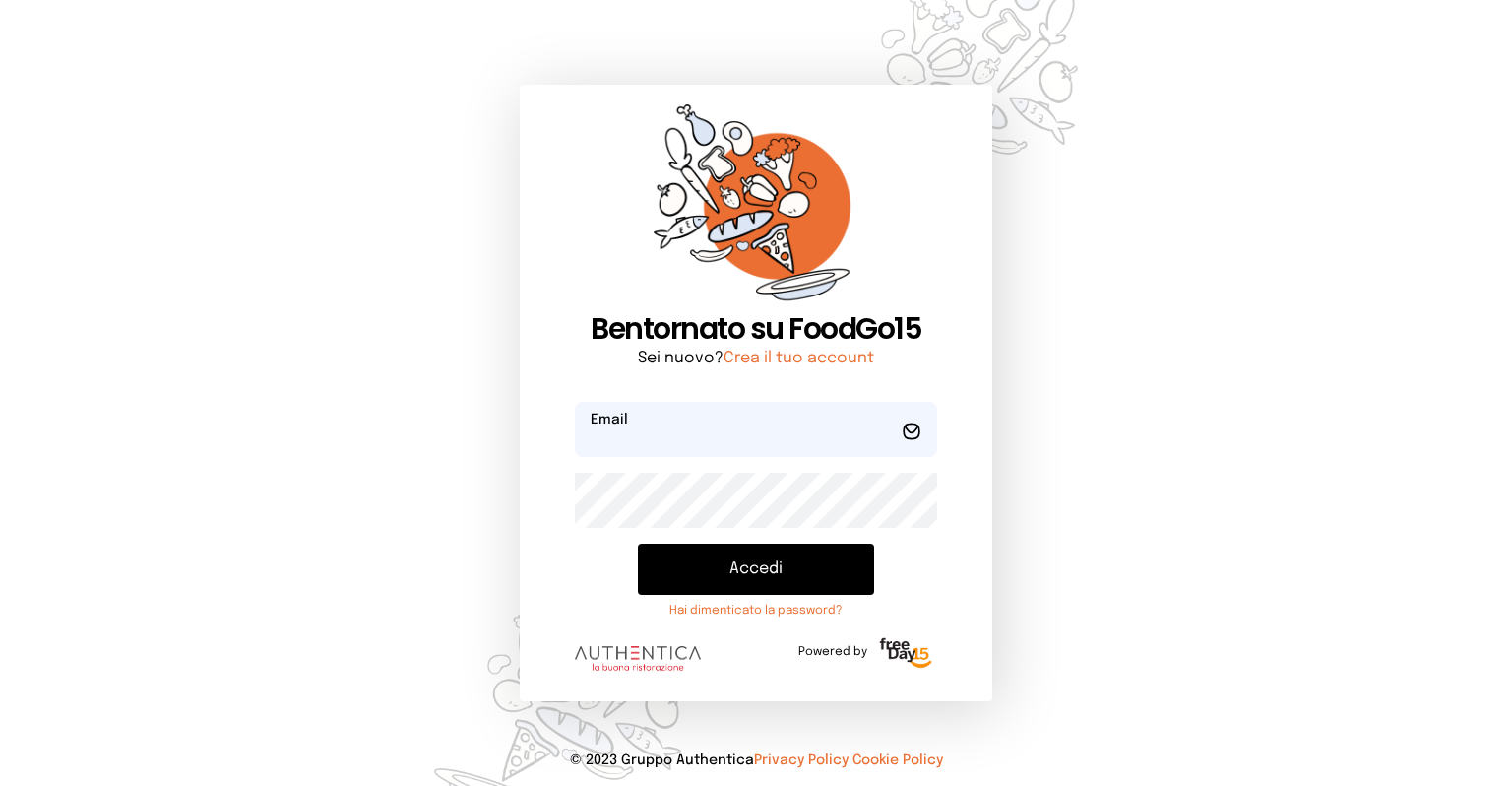 click at bounding box center [756, 429] 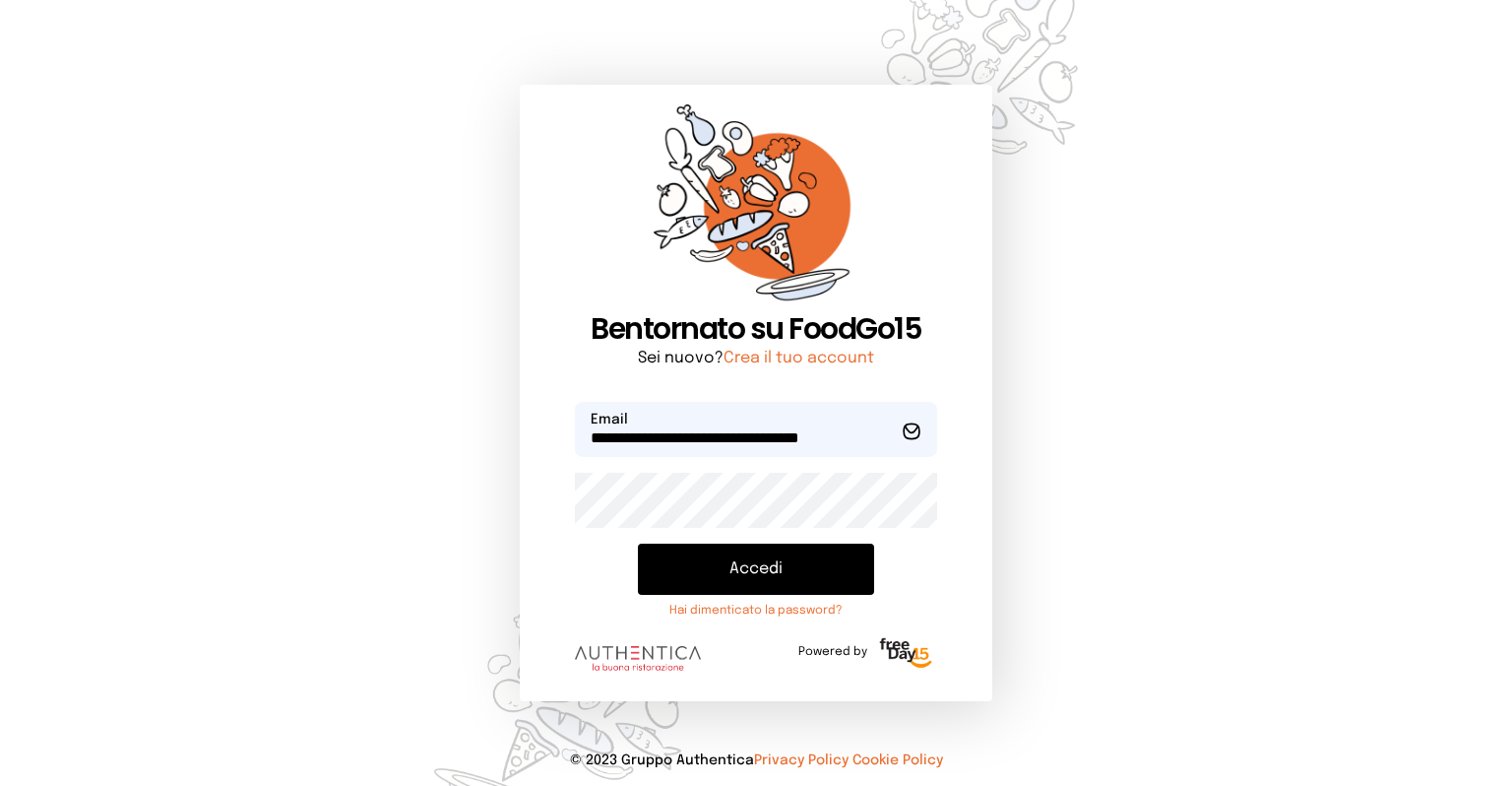 type on "**********" 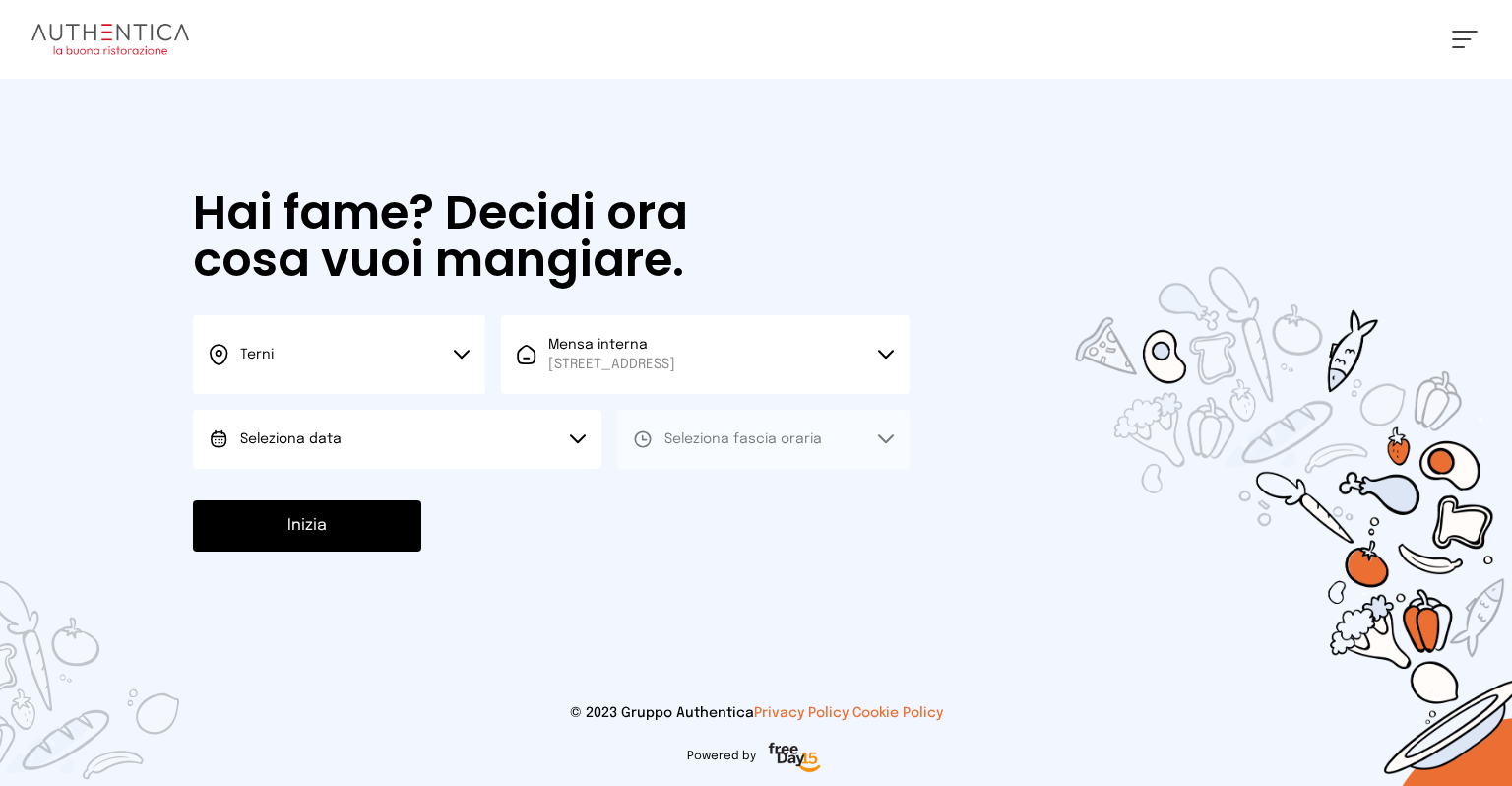 click on "Seleziona data" at bounding box center [397, 439] 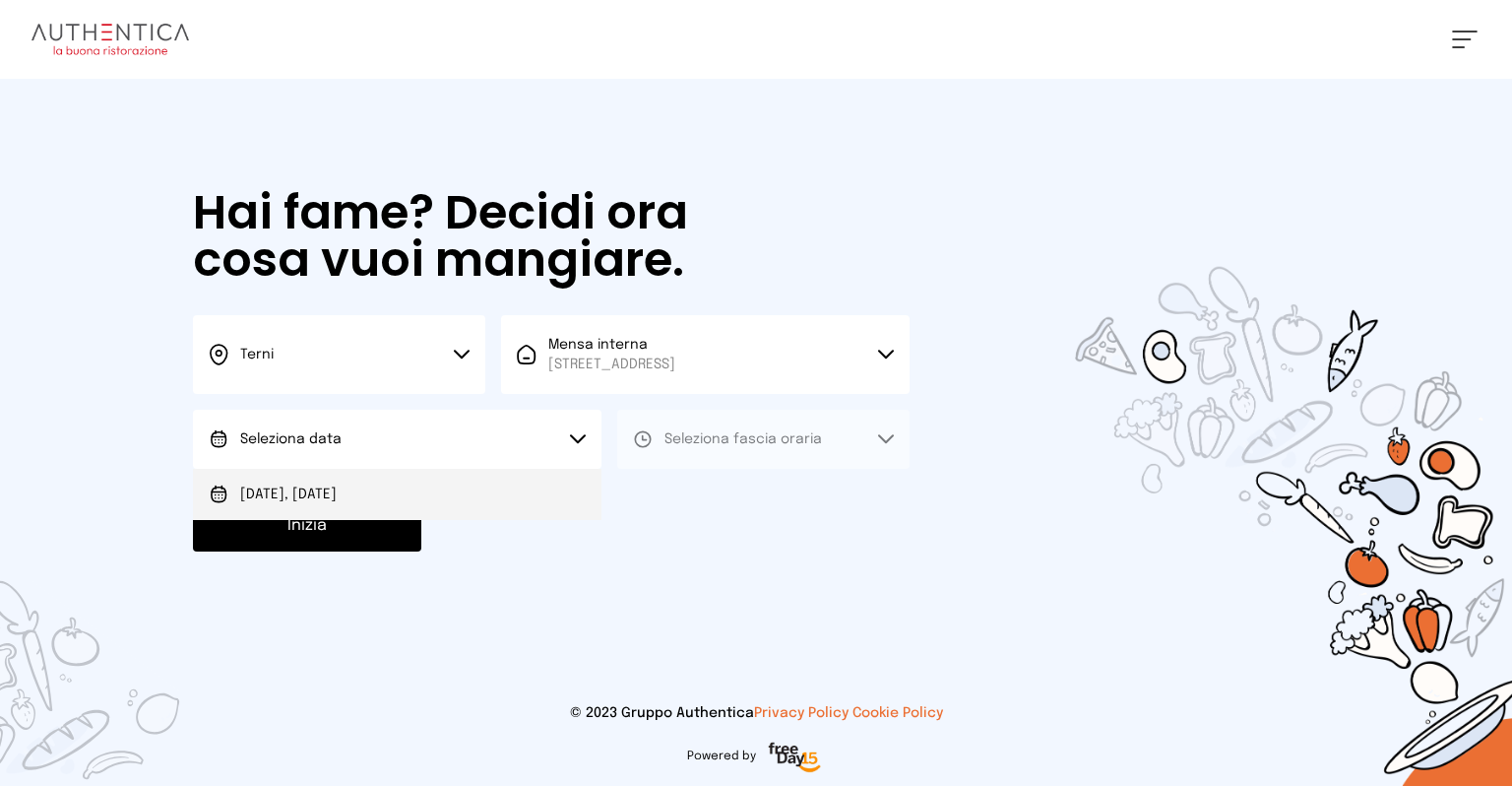click on "[DATE], [DATE]" at bounding box center [288, 494] 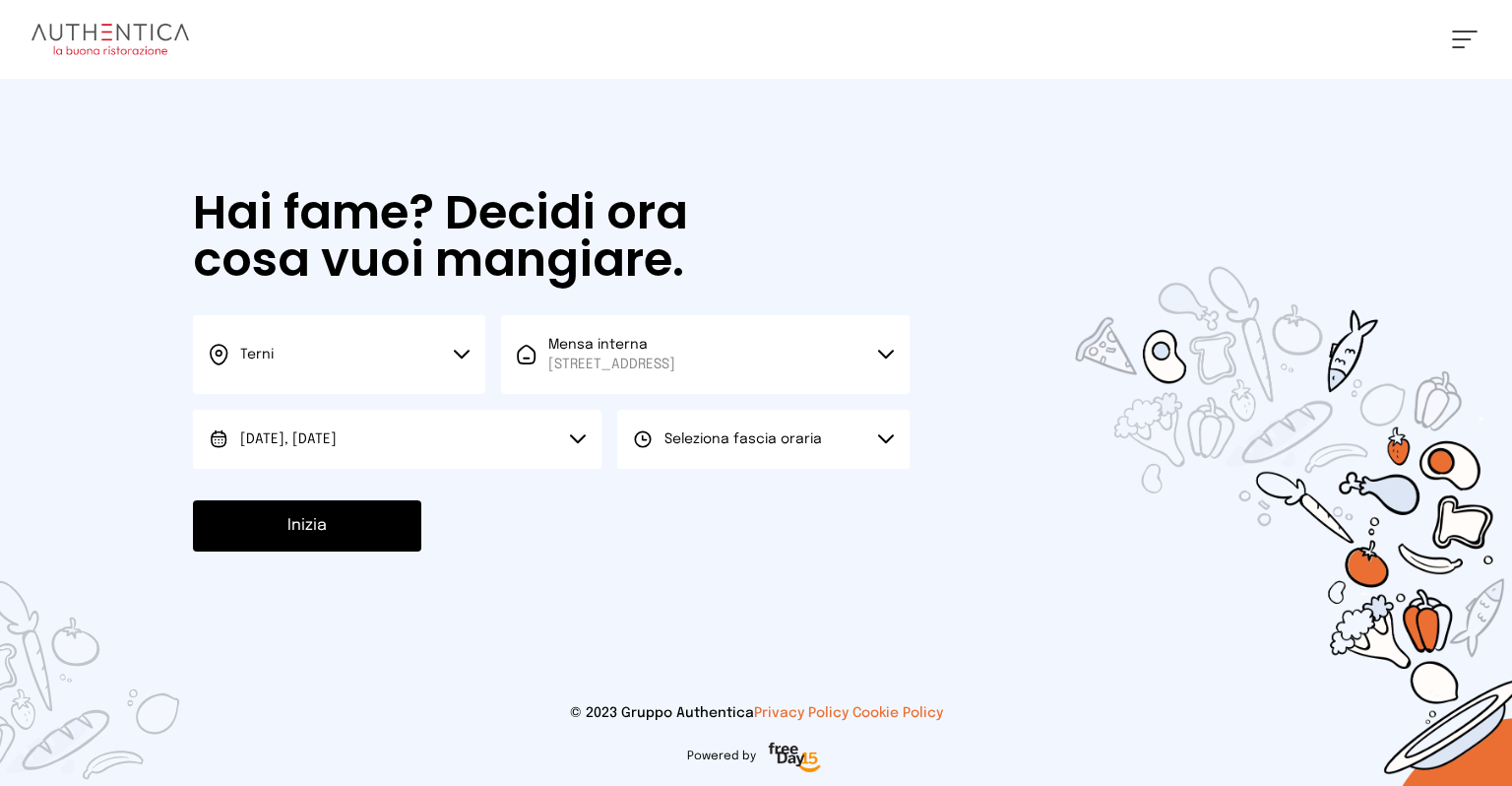 click on "Seleziona fascia oraria" at bounding box center (743, 439) 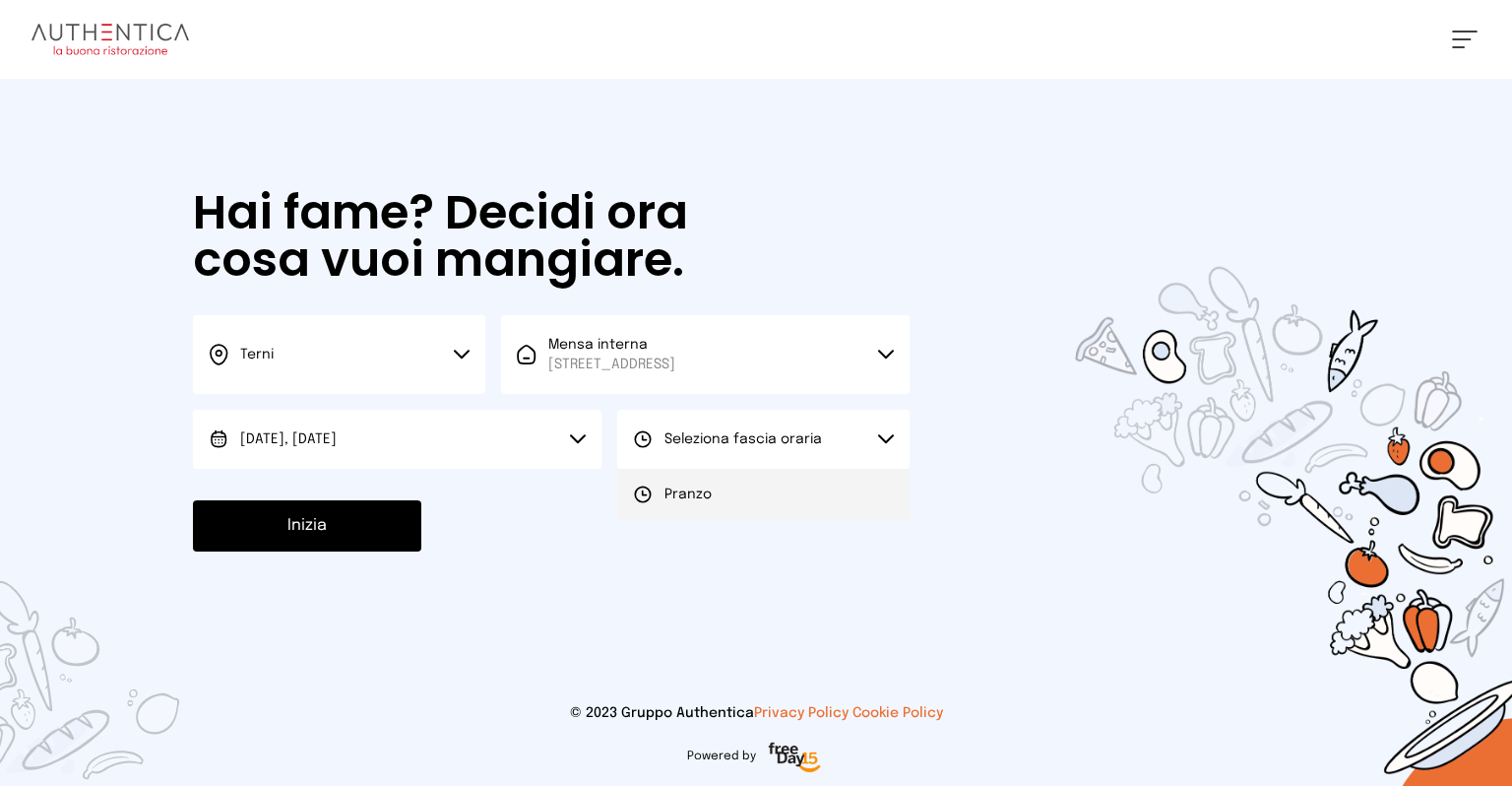 click on "Pranzo" at bounding box center [688, 494] 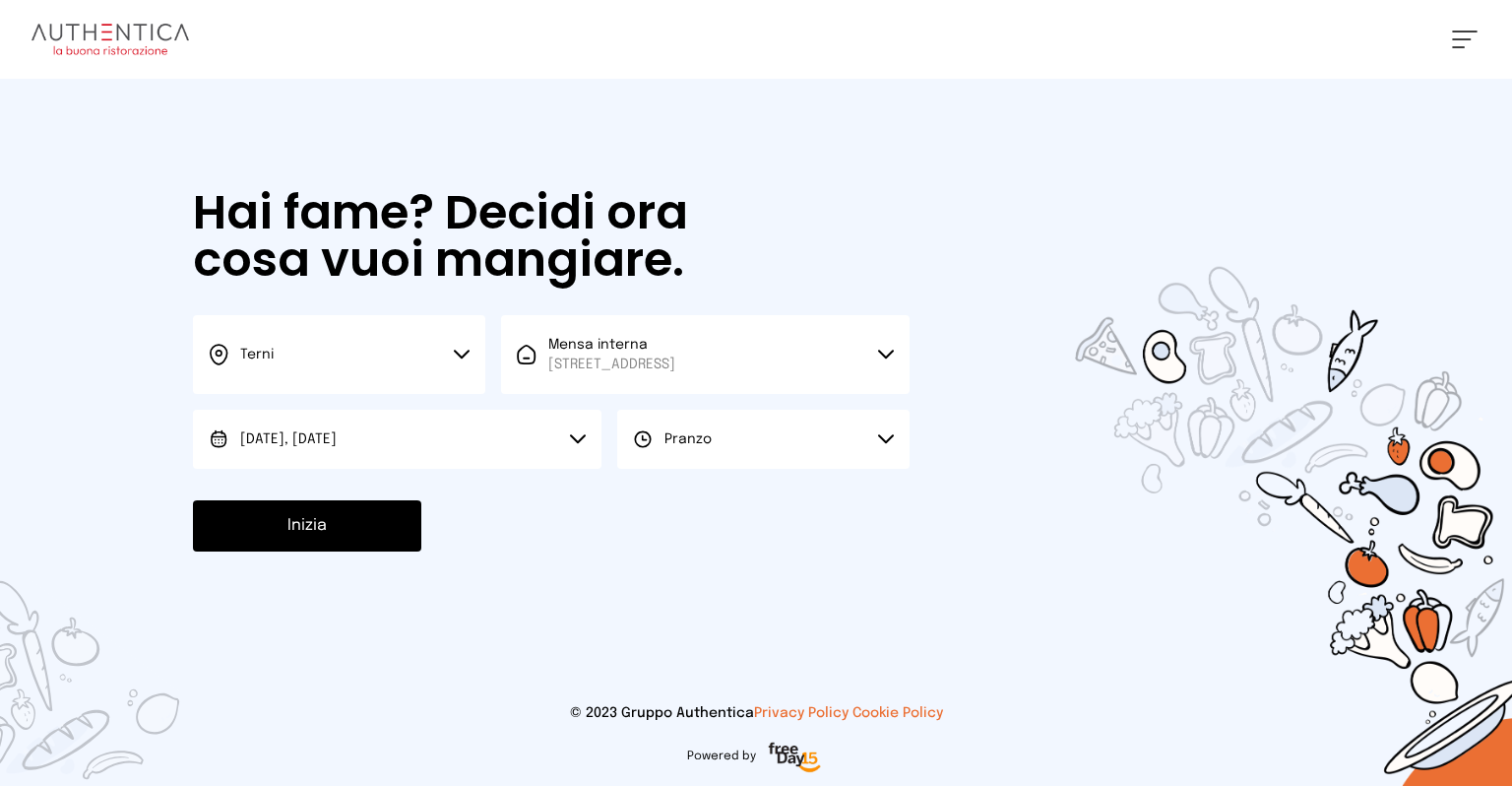 click on "Inizia" at bounding box center (307, 526) 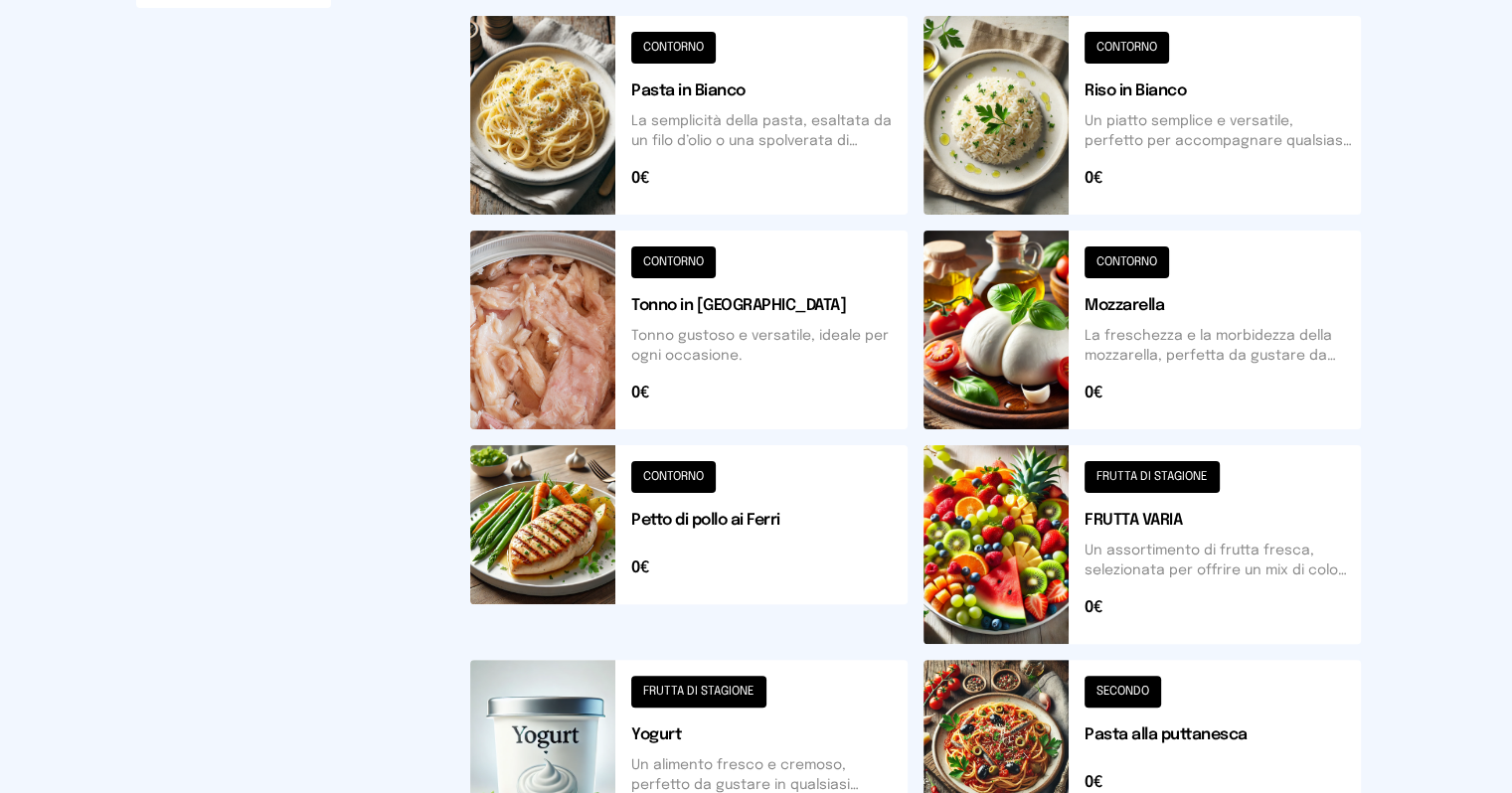 scroll, scrollTop: 199, scrollLeft: 0, axis: vertical 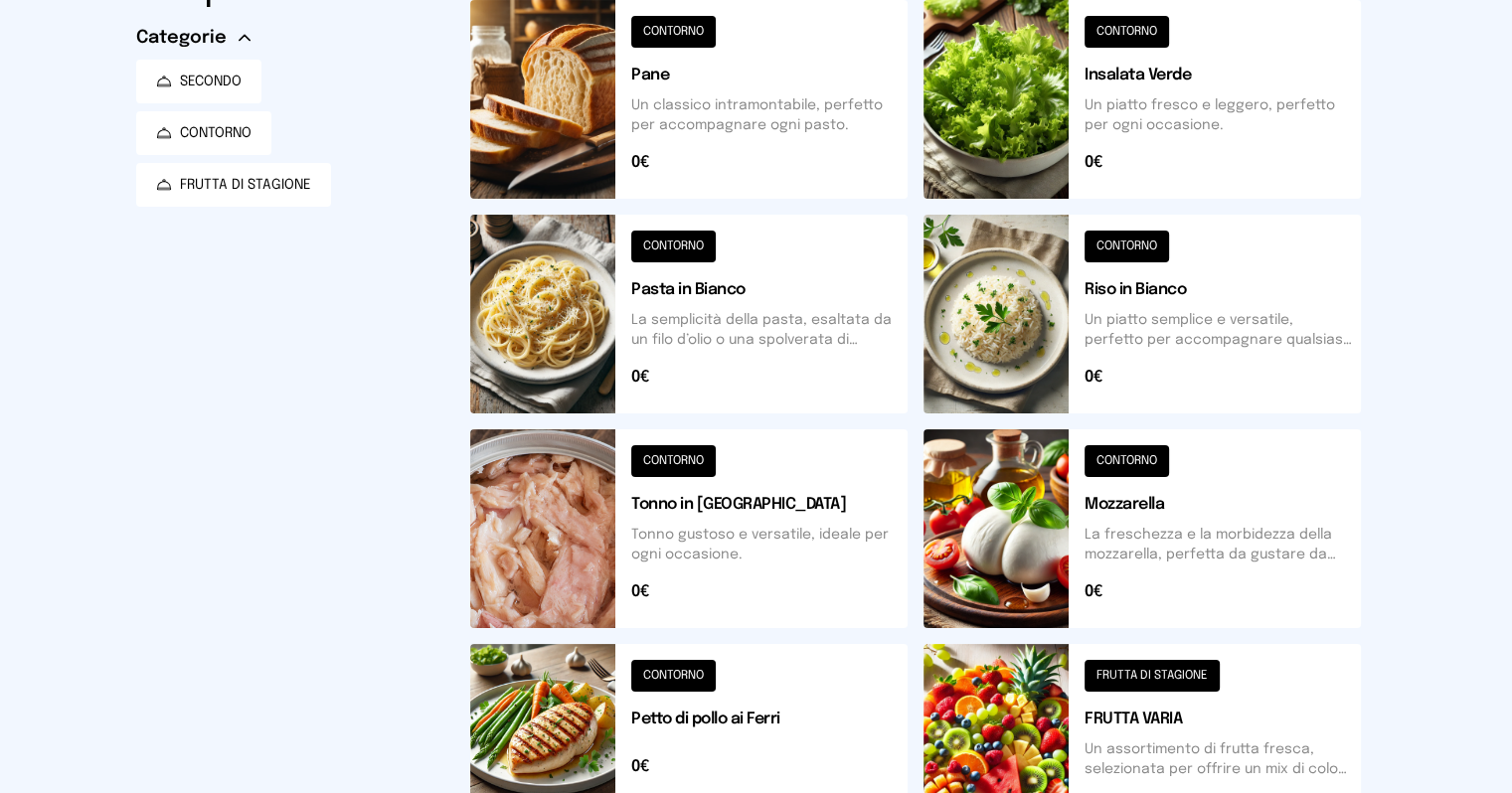 click at bounding box center (1142, 314) 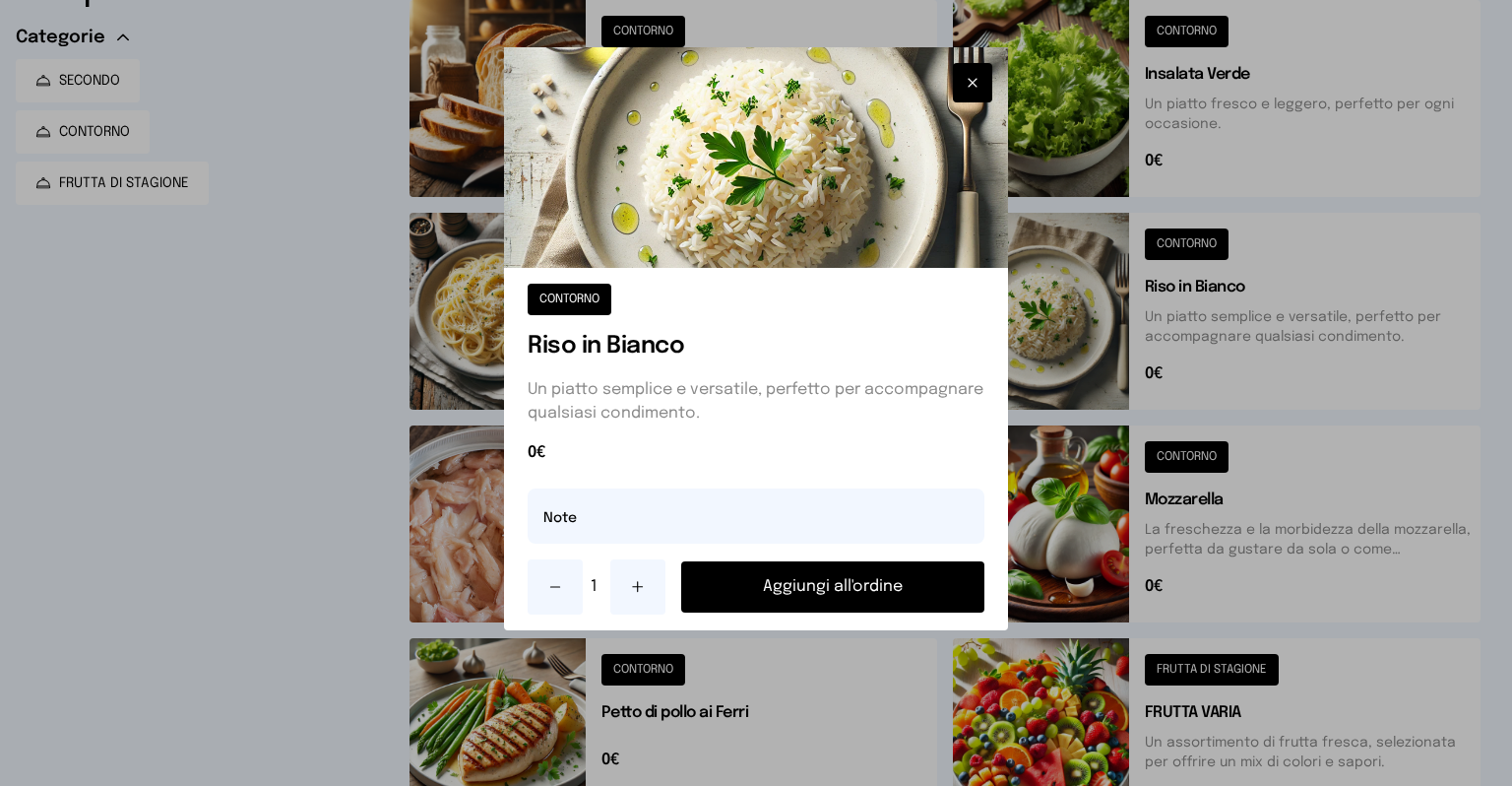 click on "Aggiungi all'ordine" at bounding box center (833, 587) 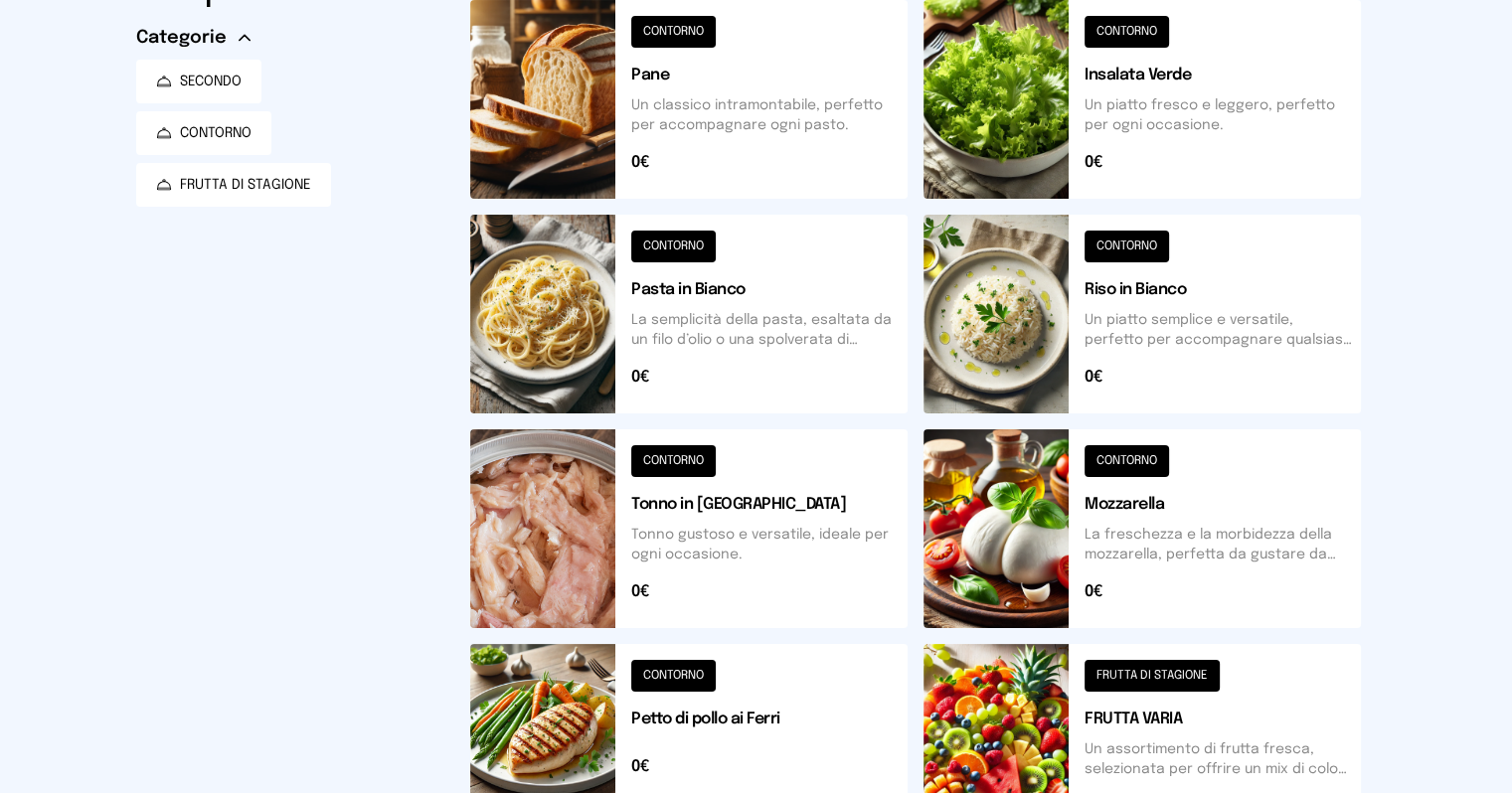 scroll, scrollTop: 397, scrollLeft: 0, axis: vertical 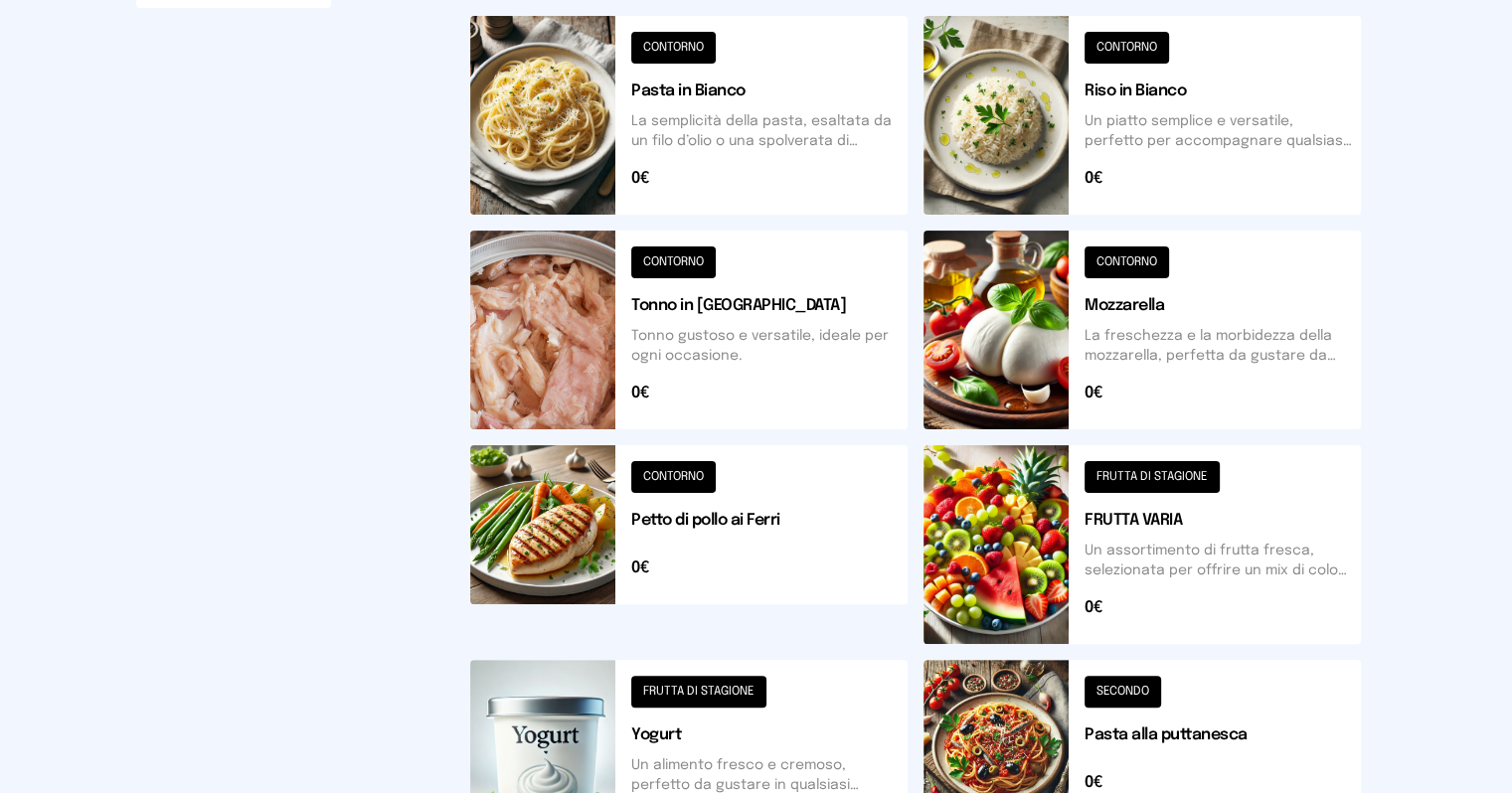 click at bounding box center [1142, 330] 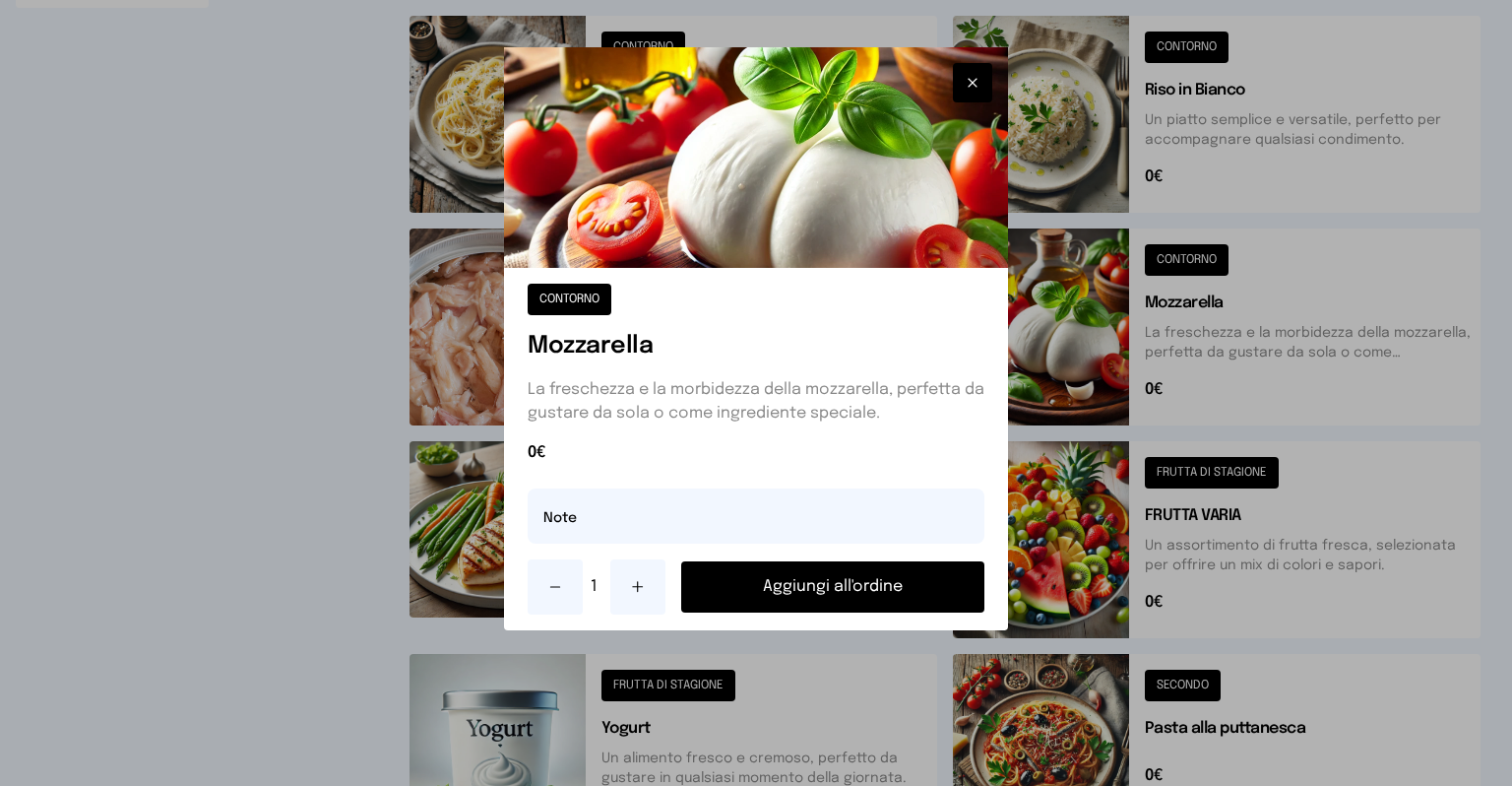 click 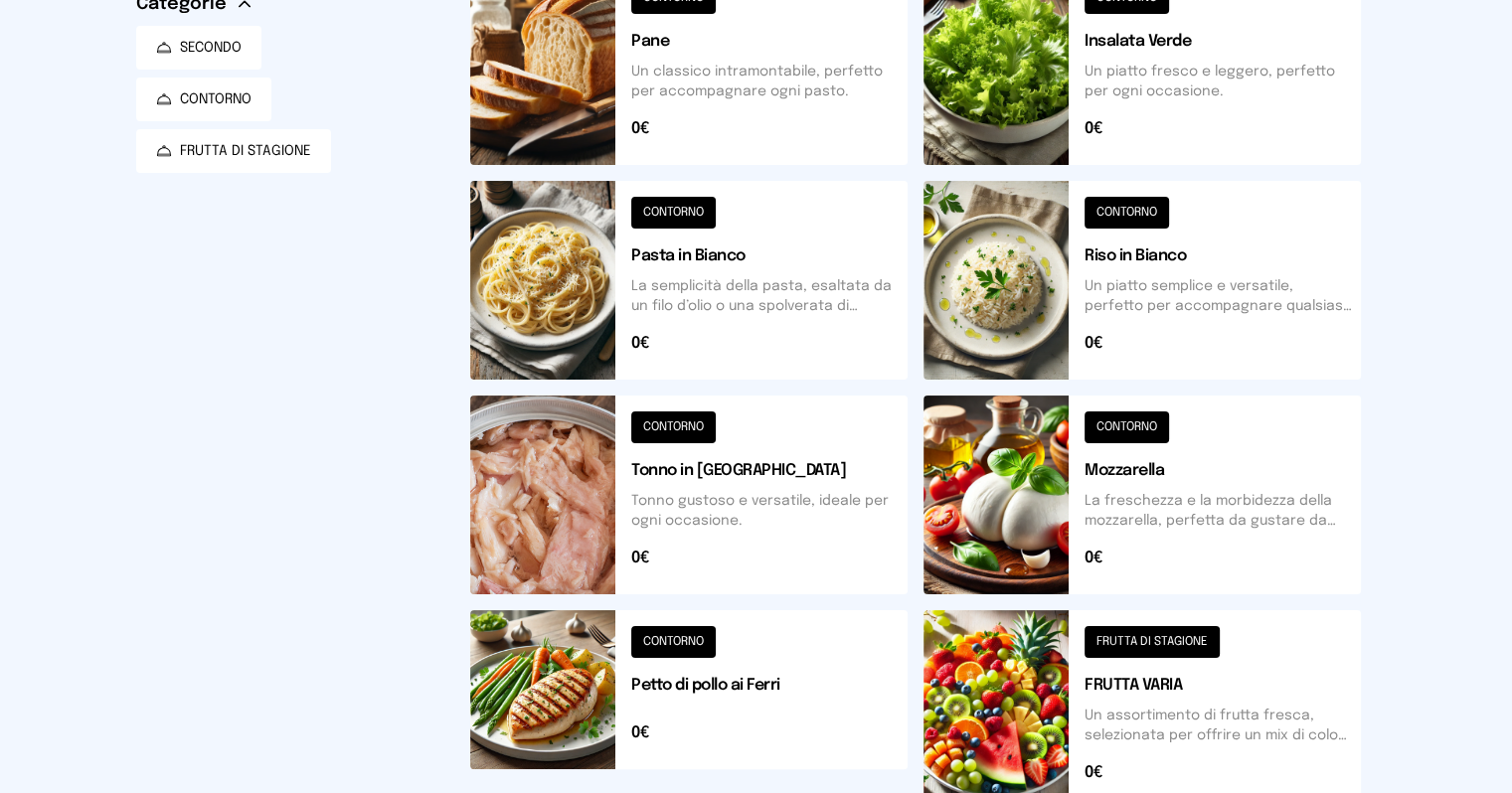scroll, scrollTop: 133, scrollLeft: 0, axis: vertical 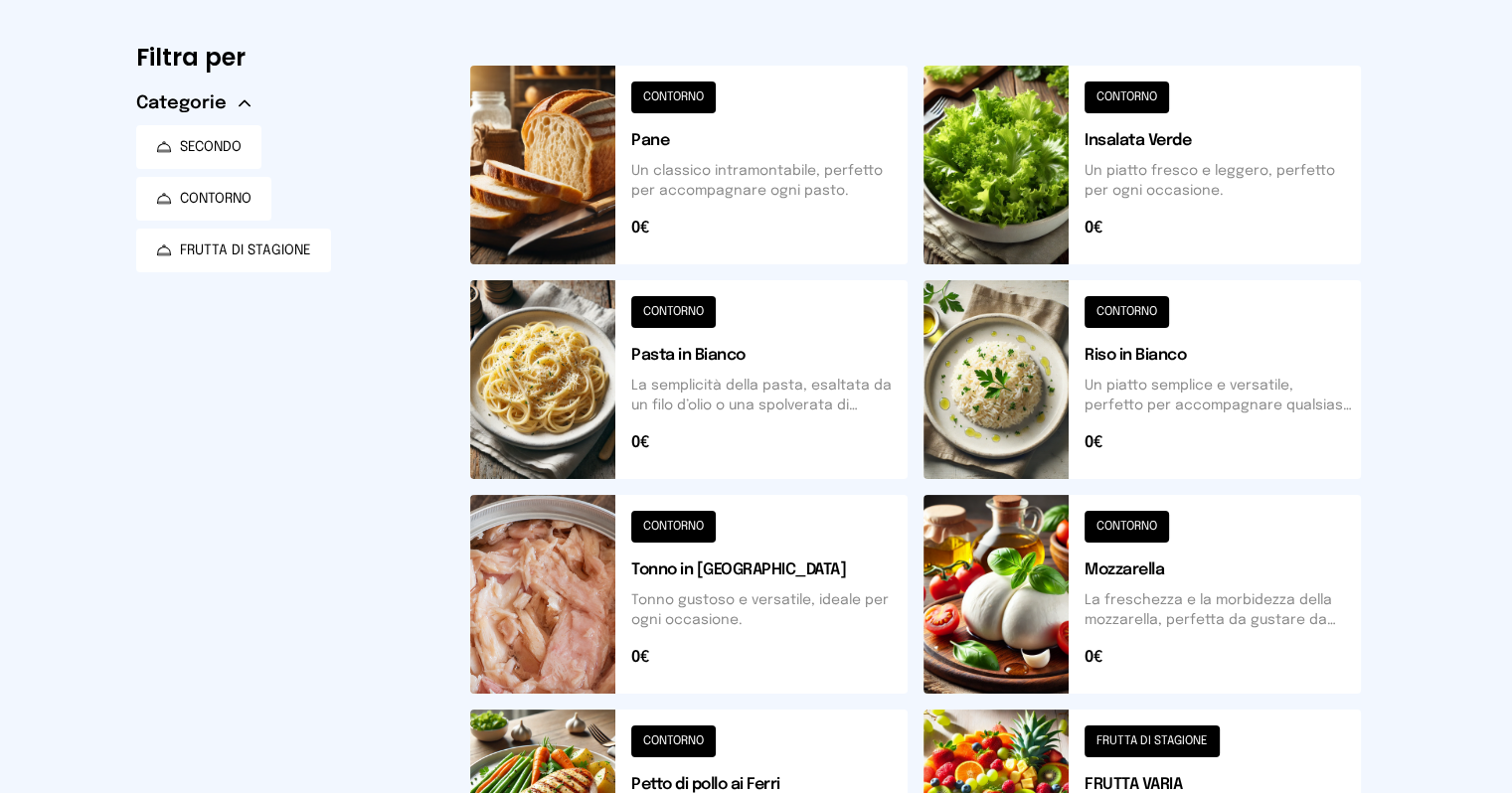click at bounding box center (1142, 594) 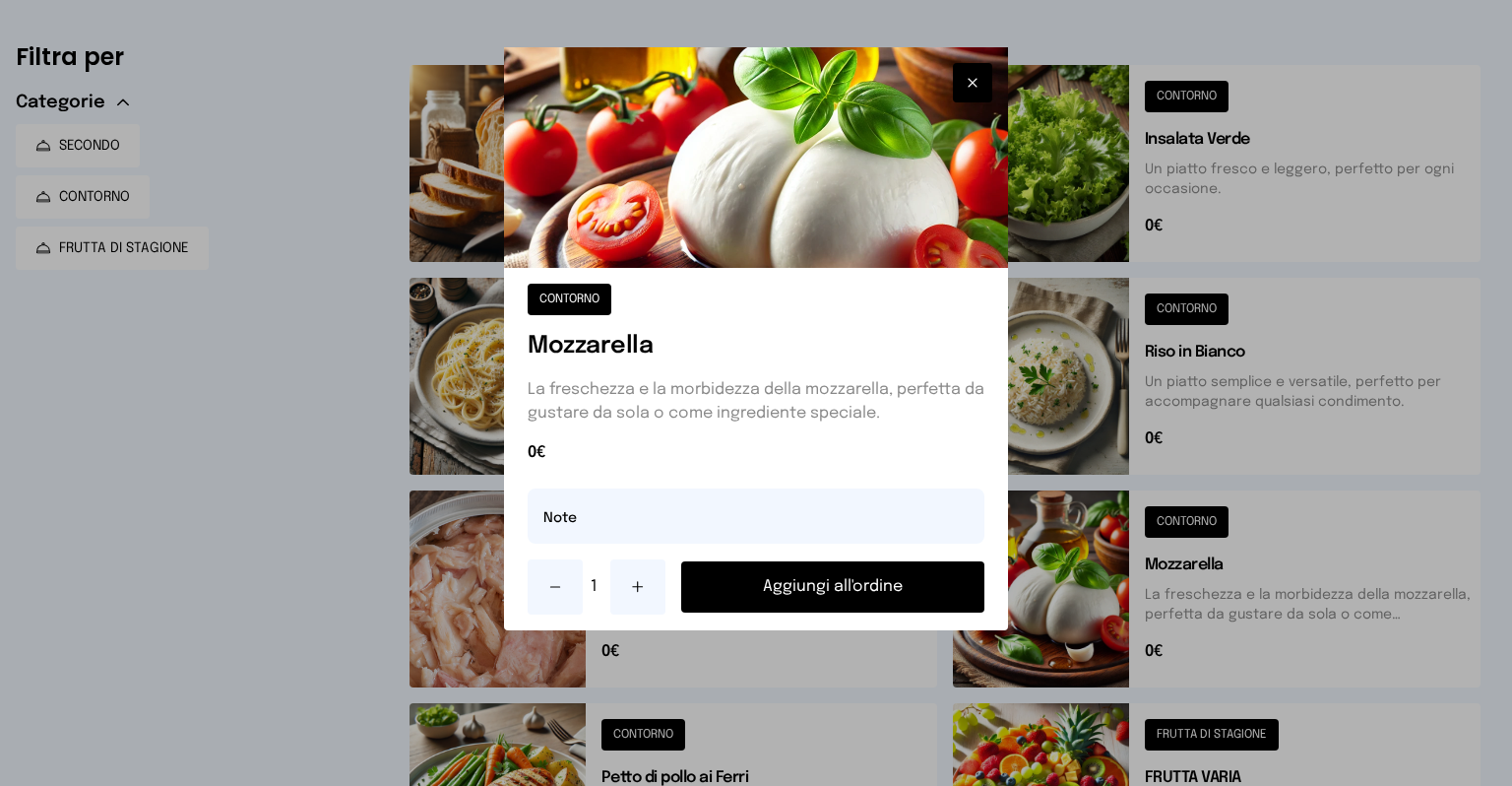 click on "Aggiungi all'ordine" at bounding box center [833, 587] 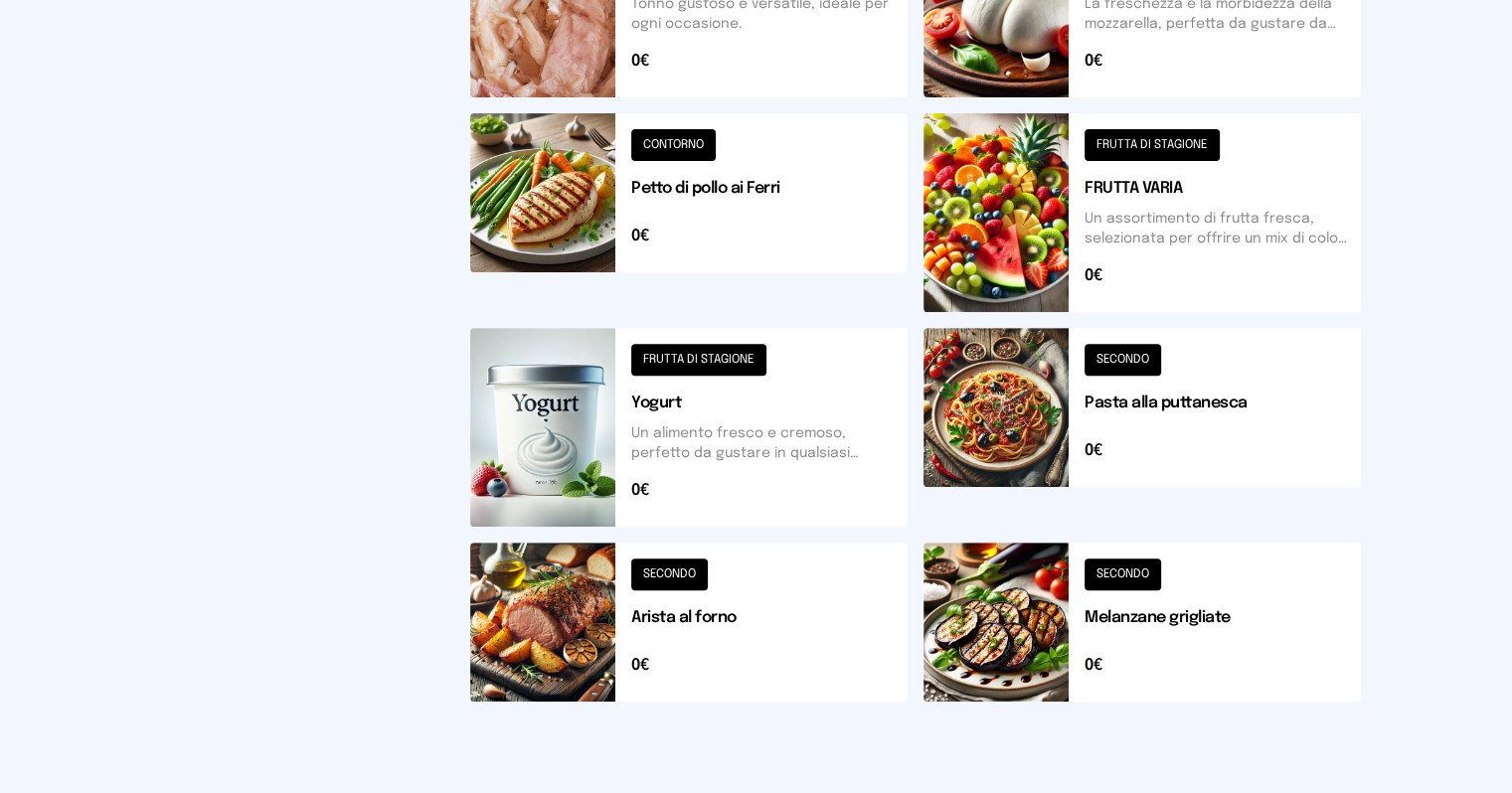 scroll, scrollTop: 829, scrollLeft: 0, axis: vertical 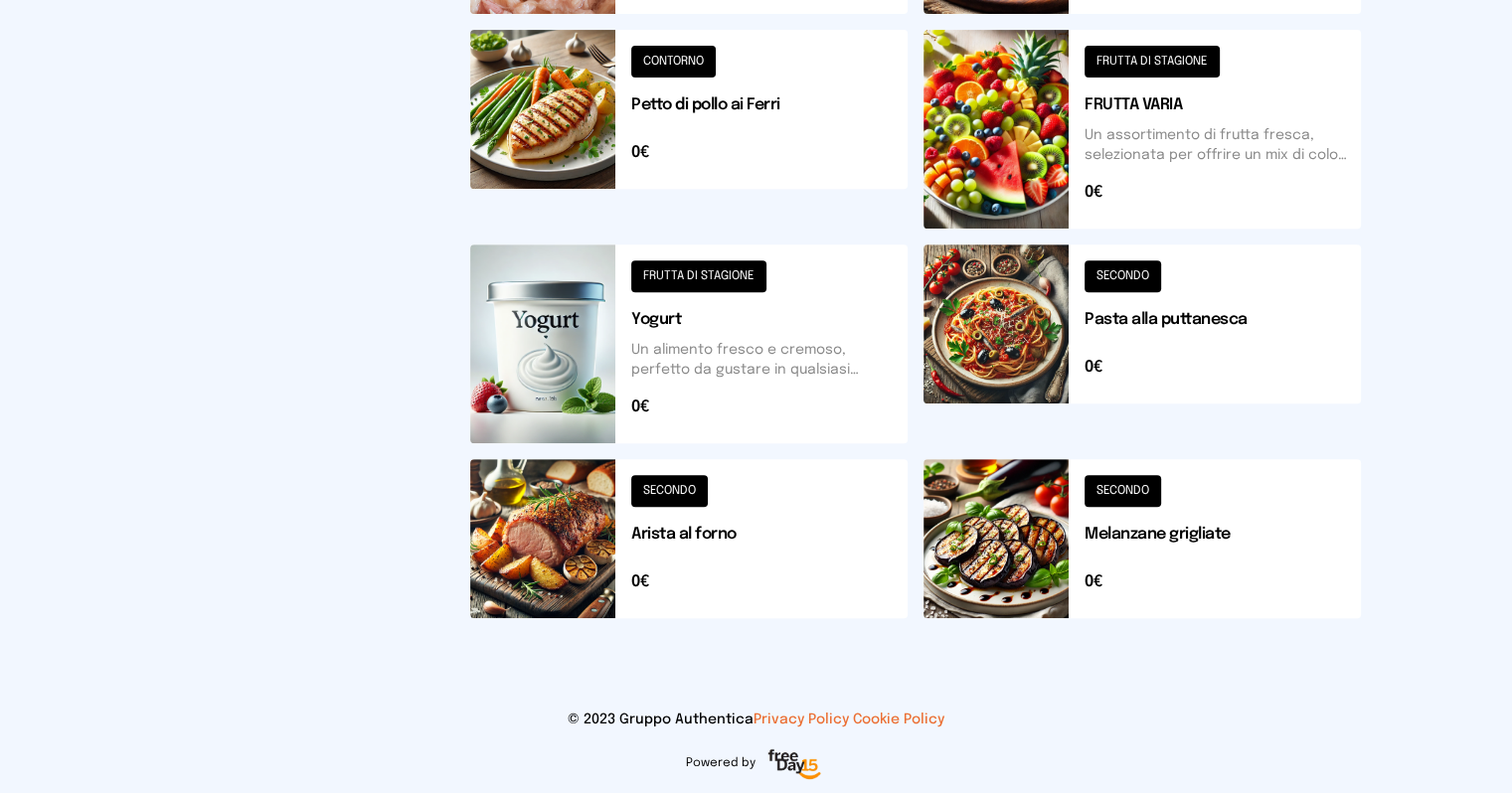 click at bounding box center [1142, 539] 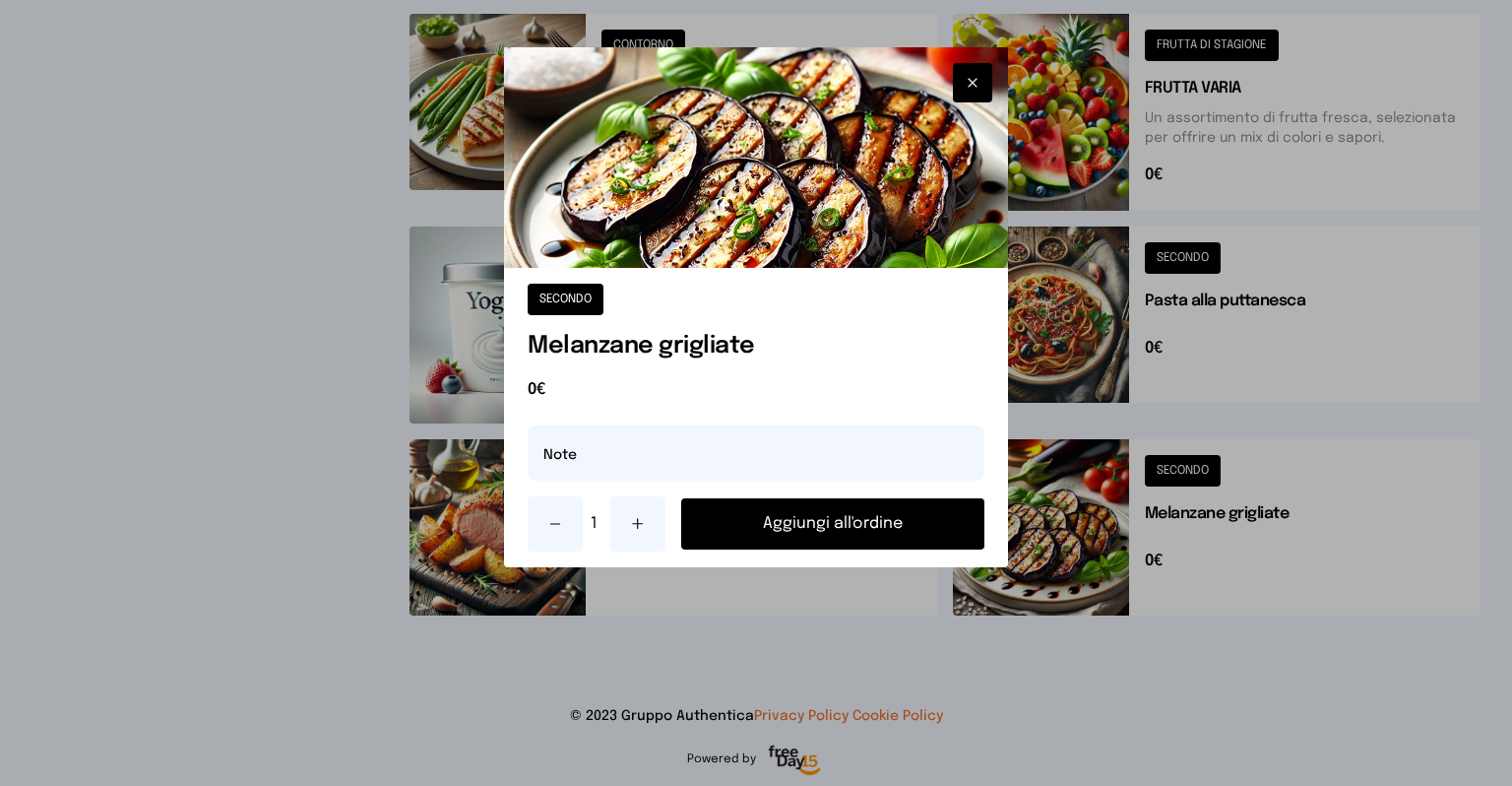 click on "Aggiungi all'ordine" at bounding box center [833, 524] 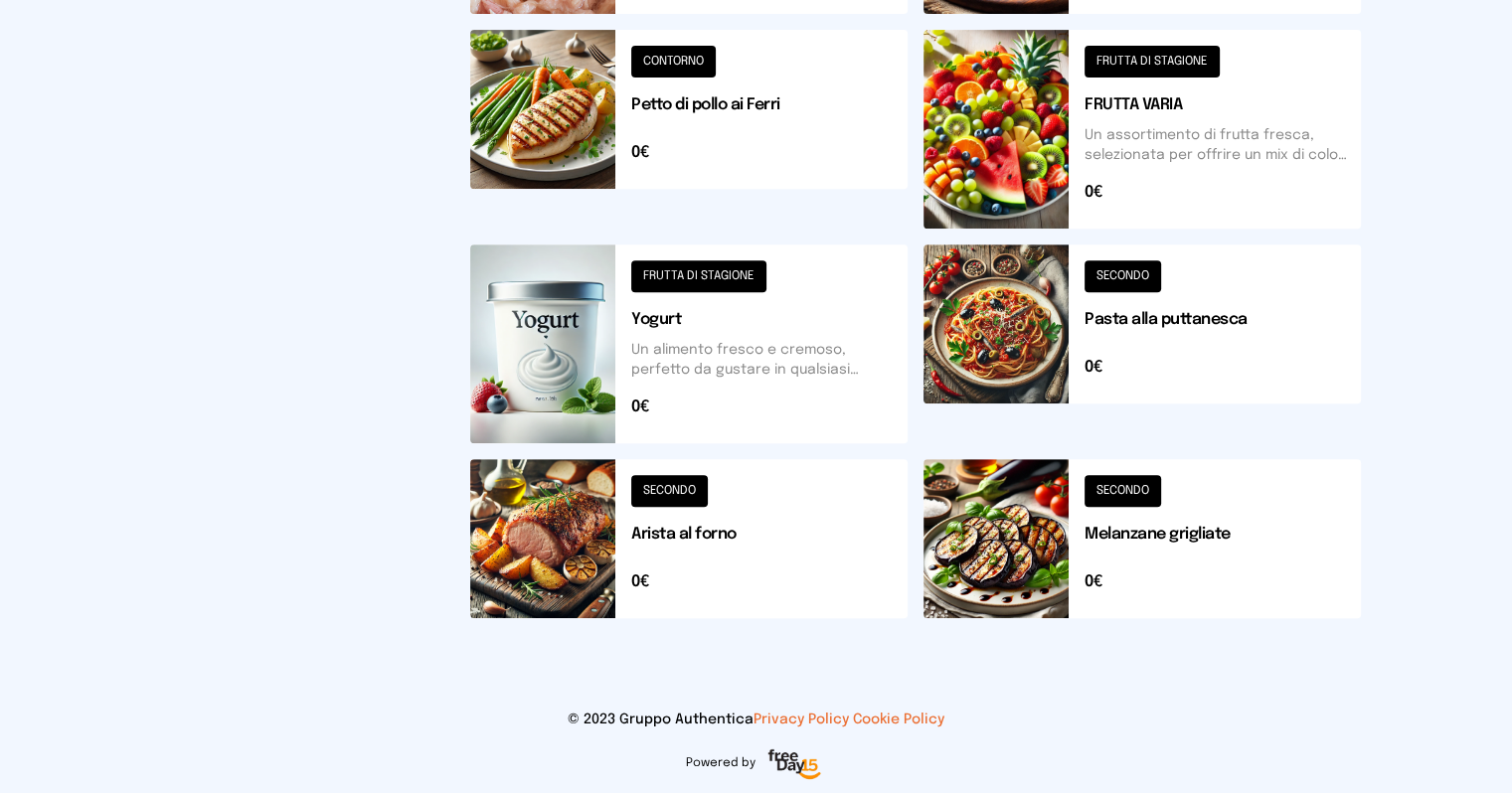 scroll, scrollTop: 34, scrollLeft: 0, axis: vertical 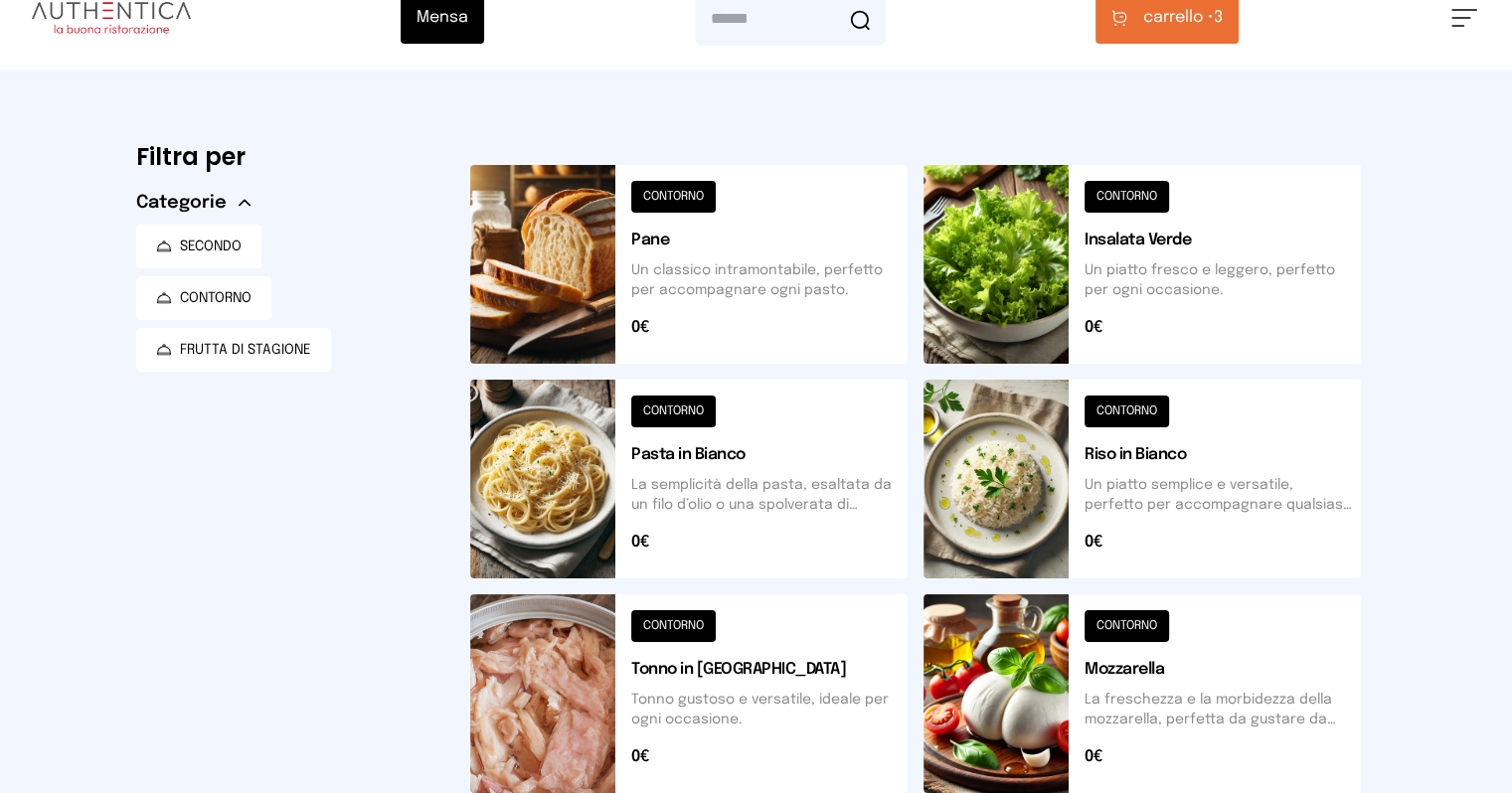 click on "carrello •
3" at bounding box center (1167, 18) 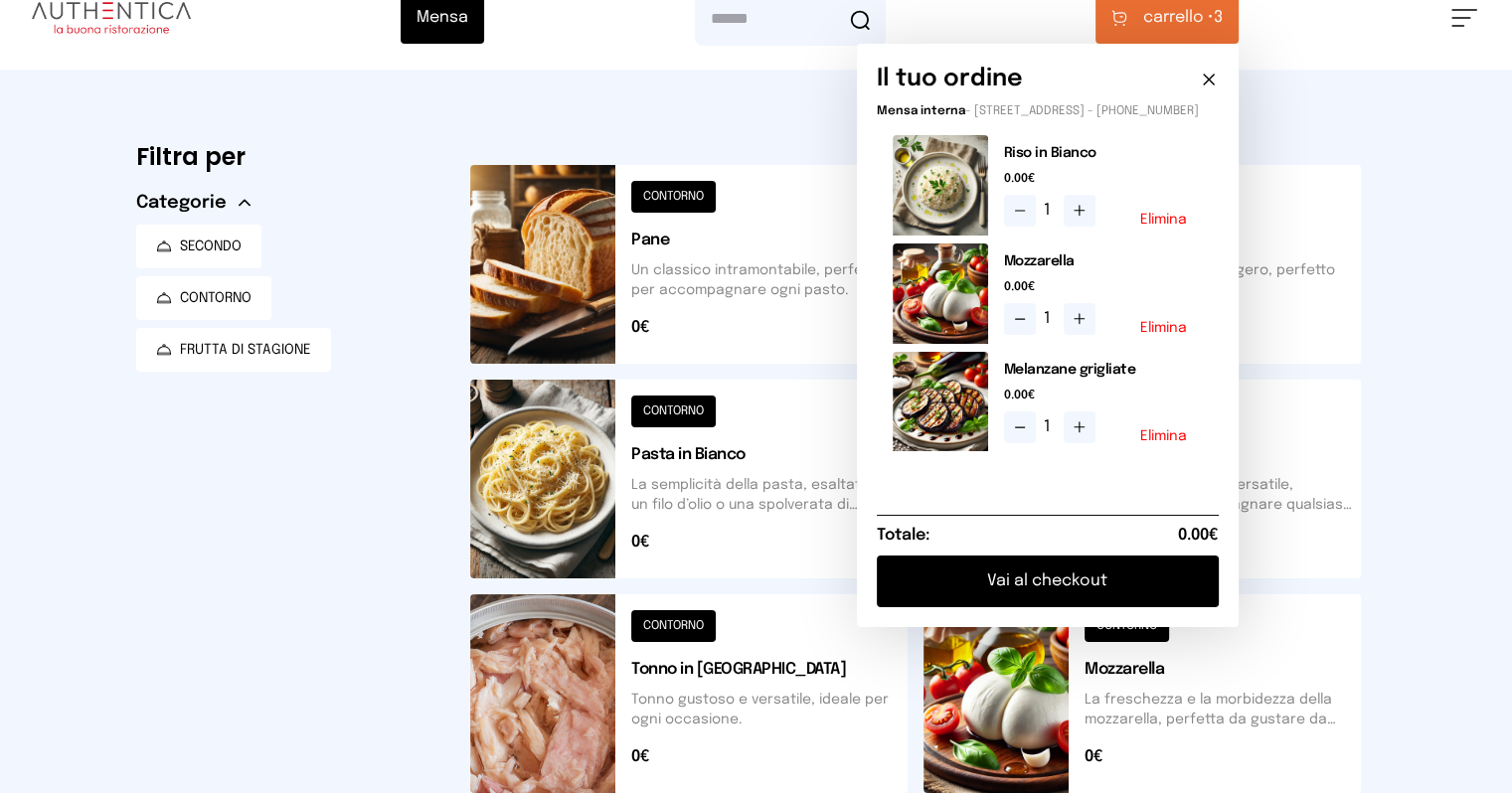 click on "Vai al checkout" at bounding box center [1048, 581] 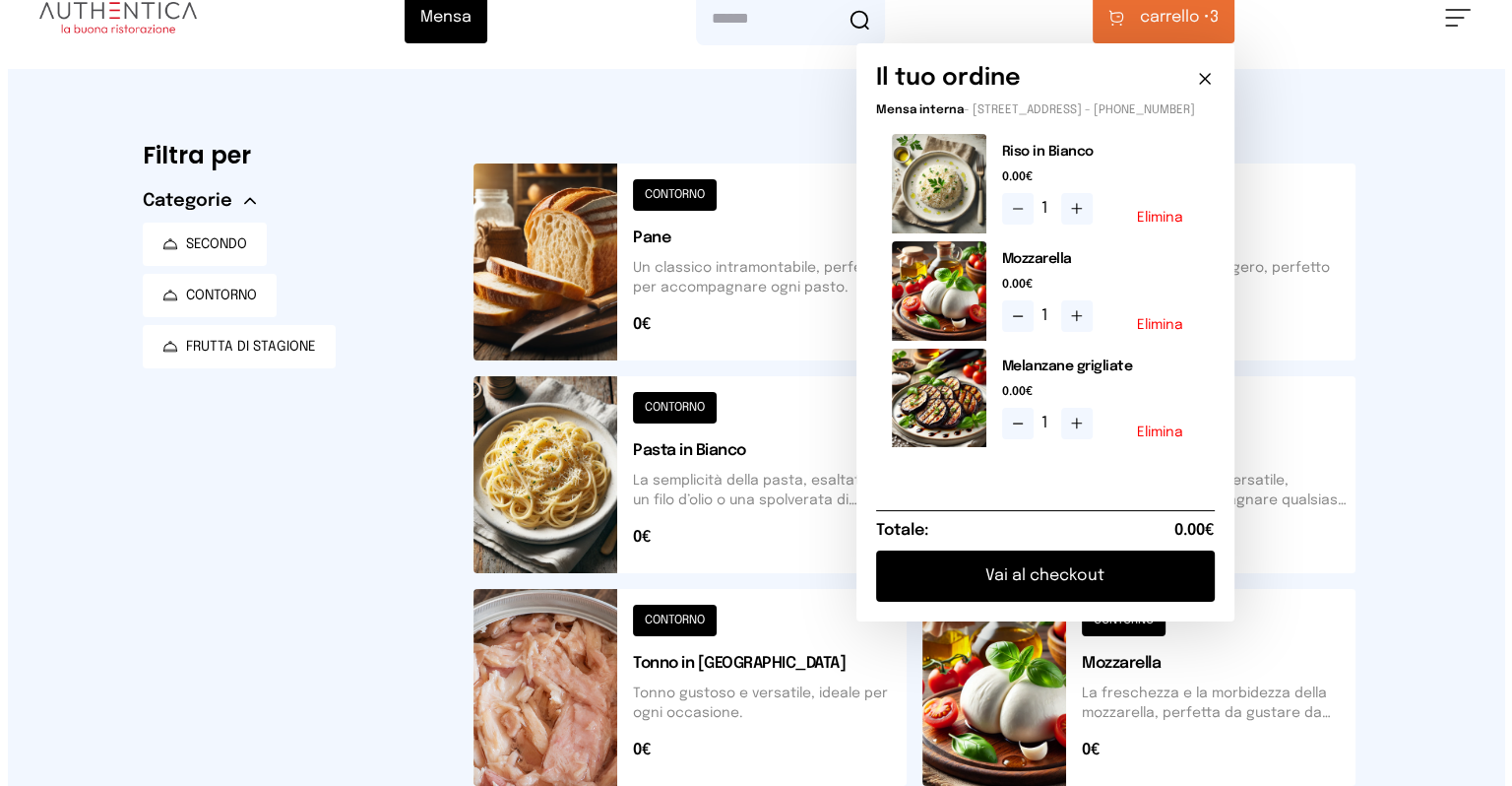 scroll, scrollTop: 0, scrollLeft: 0, axis: both 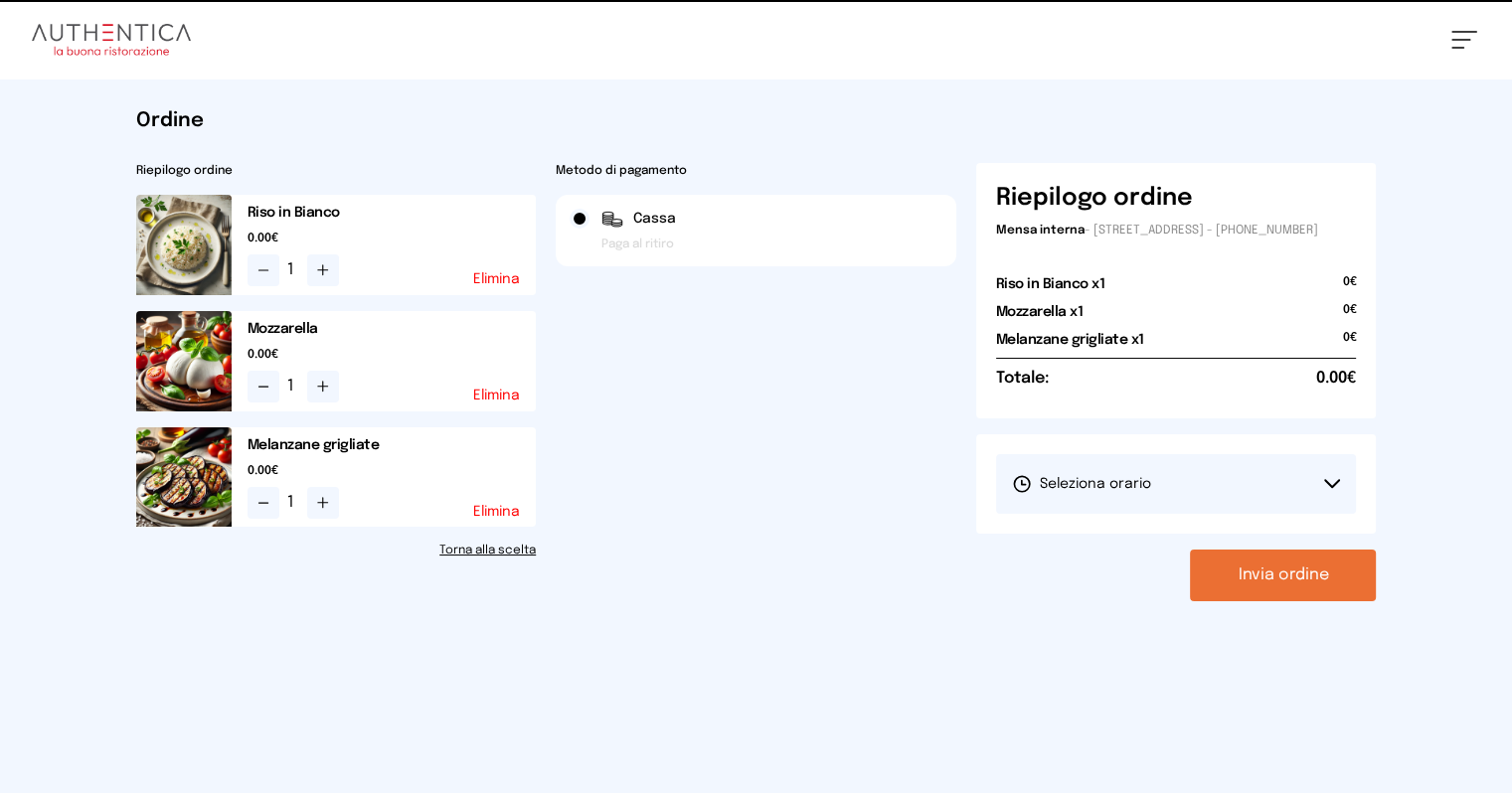 click on "Seleziona orario" at bounding box center (1176, 484) 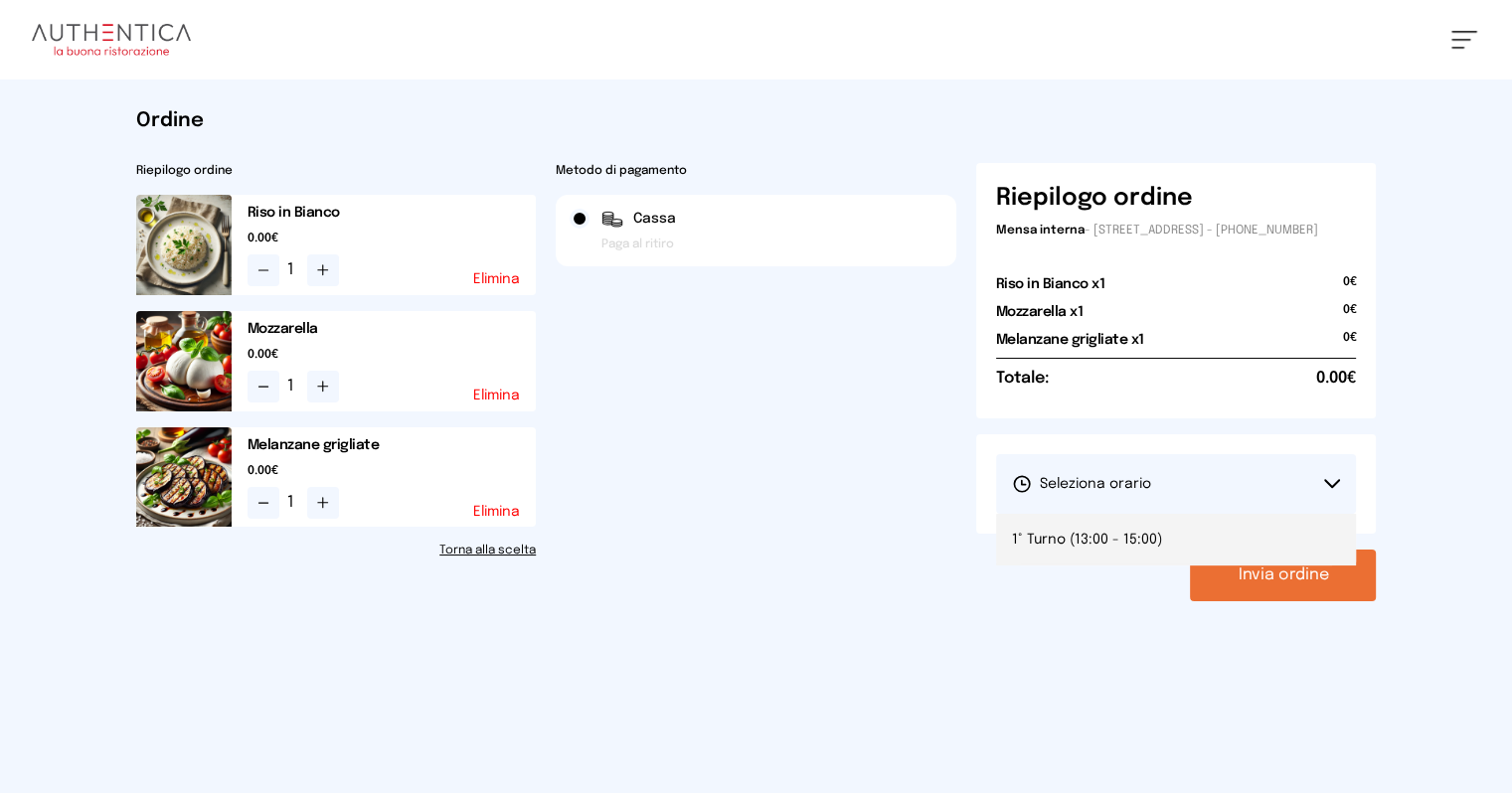 click on "1° Turno (13:00 -
15:00)" at bounding box center (1176, 540) 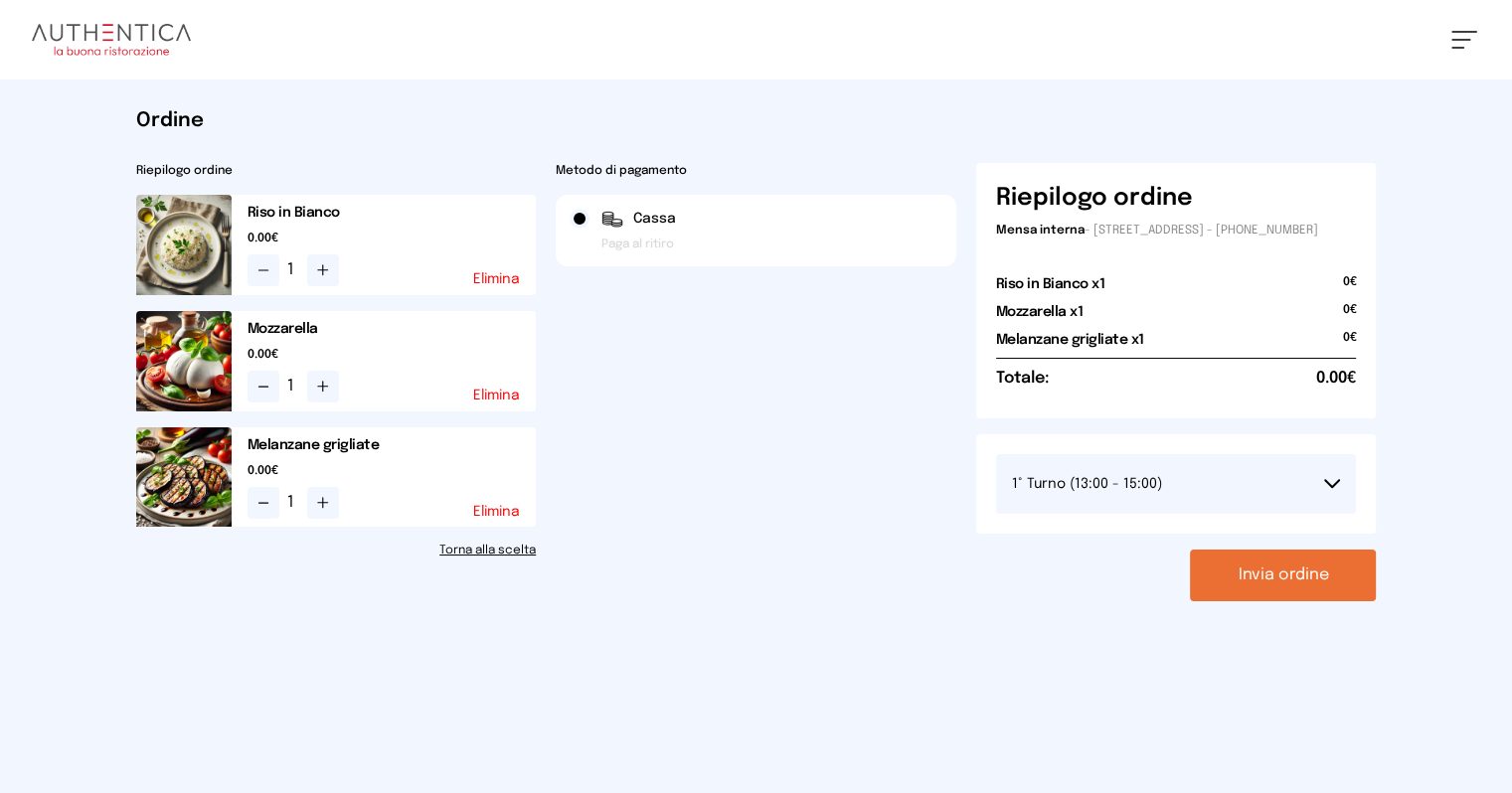 click on "Invia ordine" at bounding box center (1282, 575) 